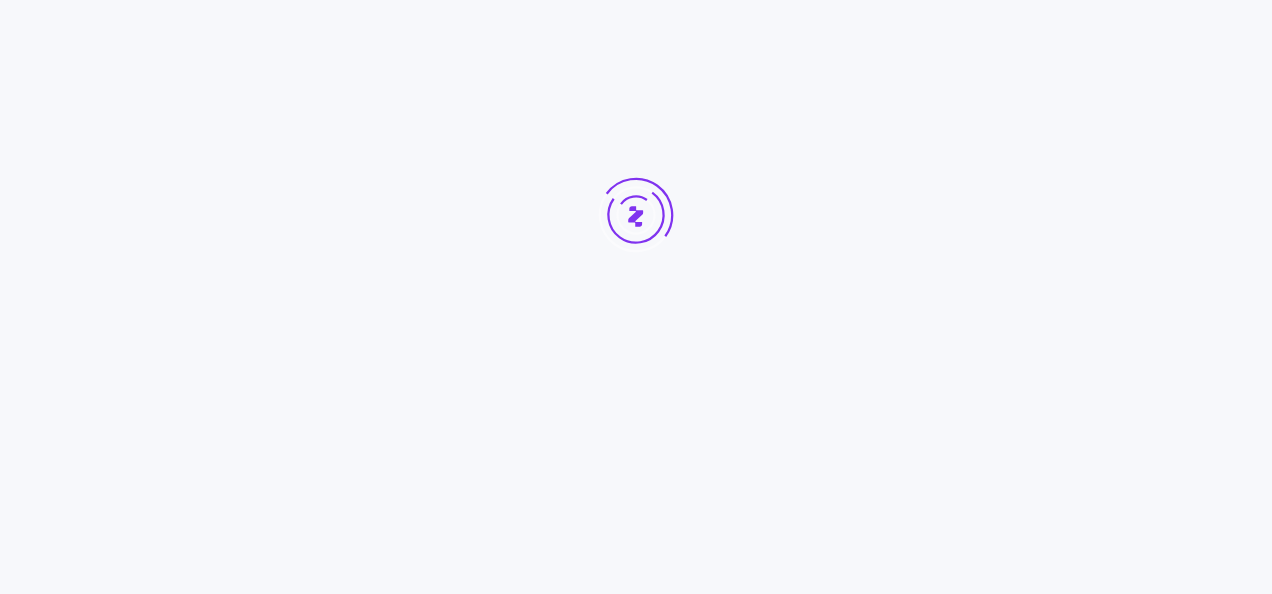 scroll, scrollTop: 0, scrollLeft: 0, axis: both 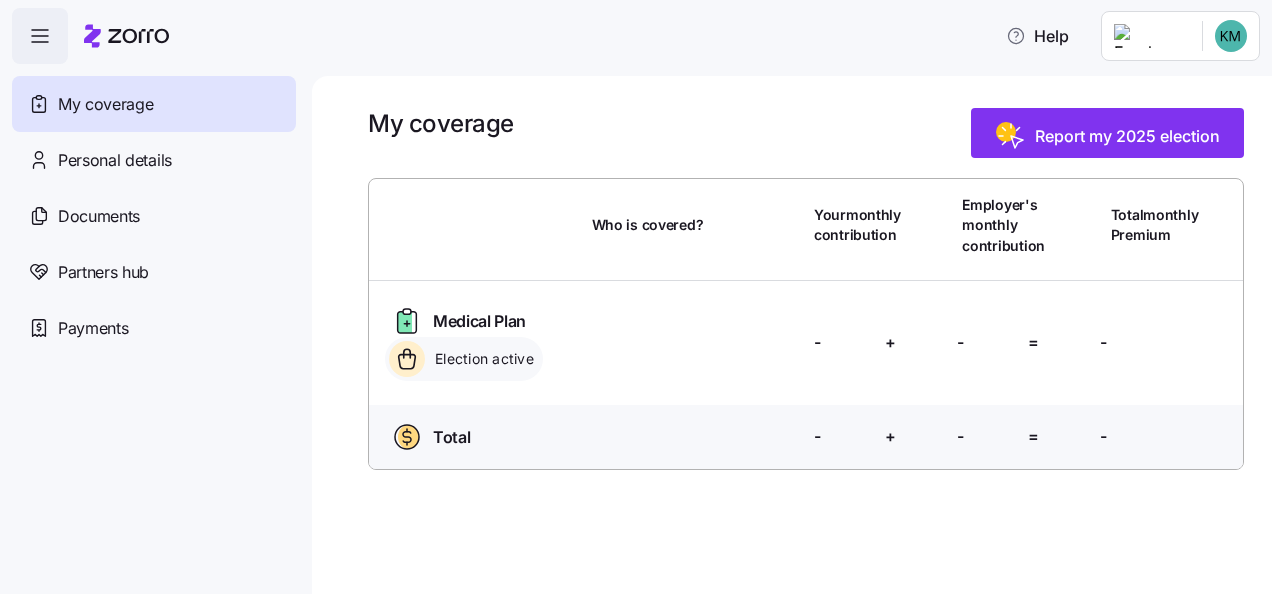 click on "Help My coverage Personal details Documents Partners hub Payments My coverage Report my 2025 election Who is covered? Your  monthly contribution Employer's monthly contribution Total  monthly Premium Medical Plan Election active Who is covered? Your contribution: - + Employer's contribution: - = Total Premium: - Total Who is covered? Your contribution: - + Employer's contribution: - = Total Premium: - My Coverage | Zorro" at bounding box center (636, 291) 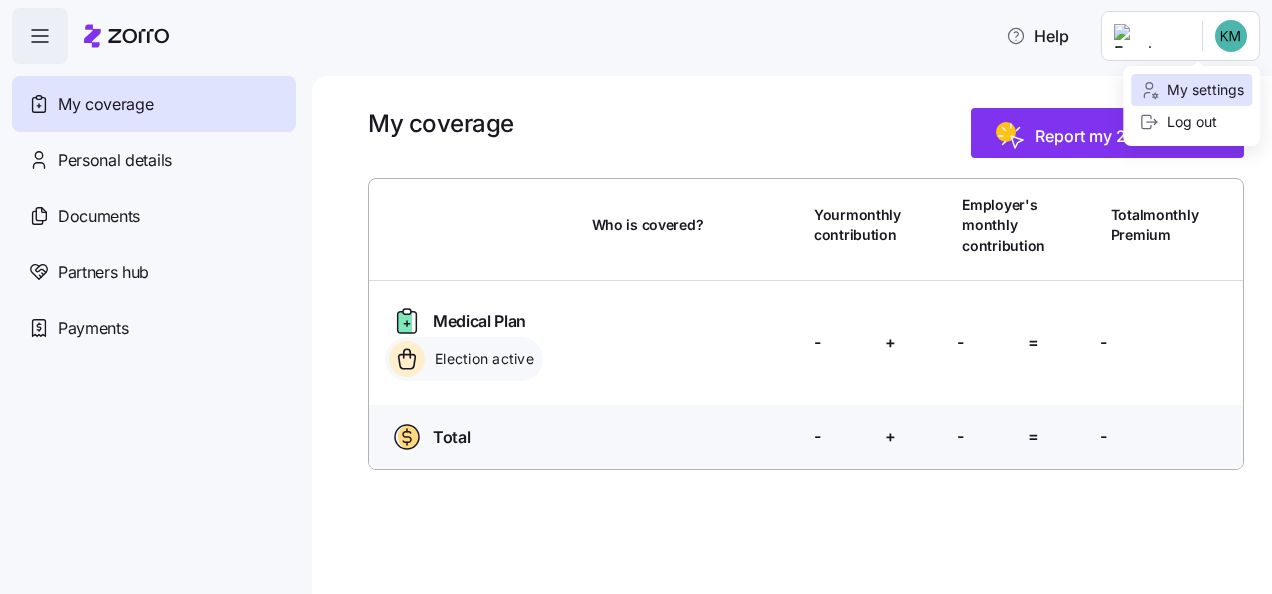click on "My settings" at bounding box center [1191, 90] 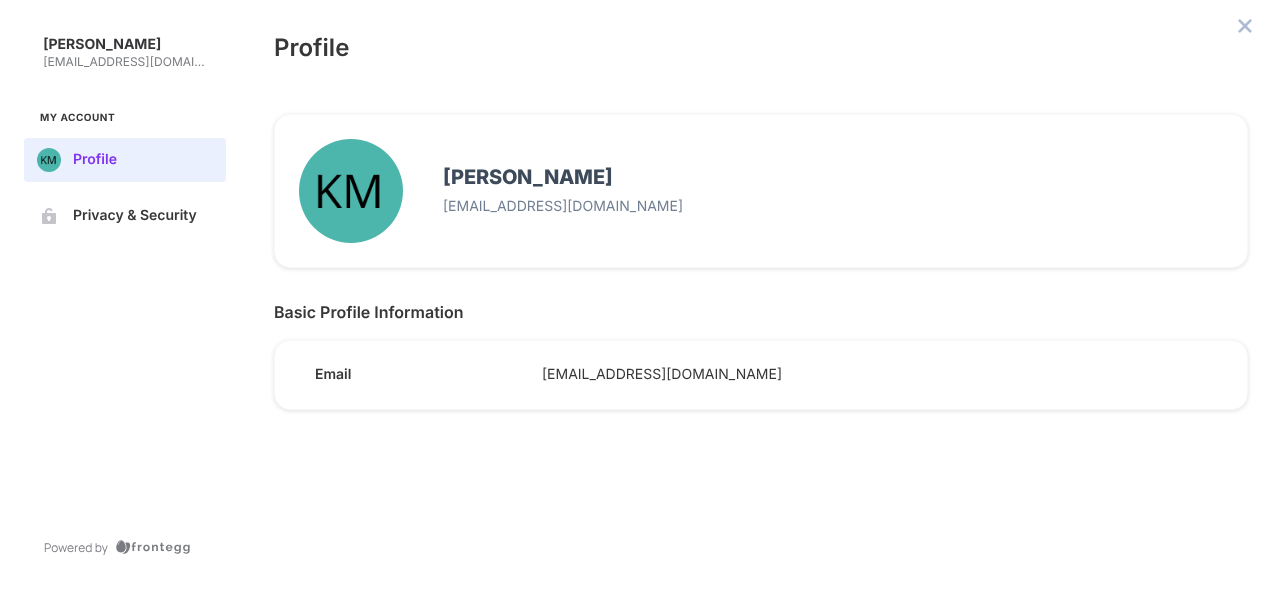 click at bounding box center [1245, 26] 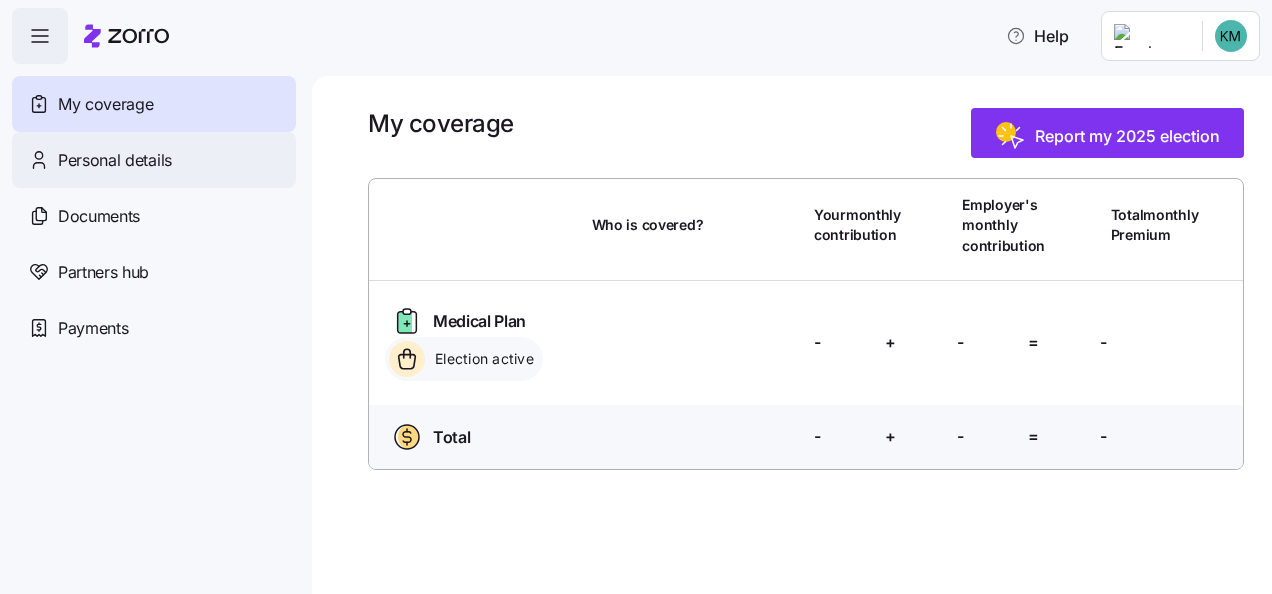 click on "Personal details" at bounding box center [115, 160] 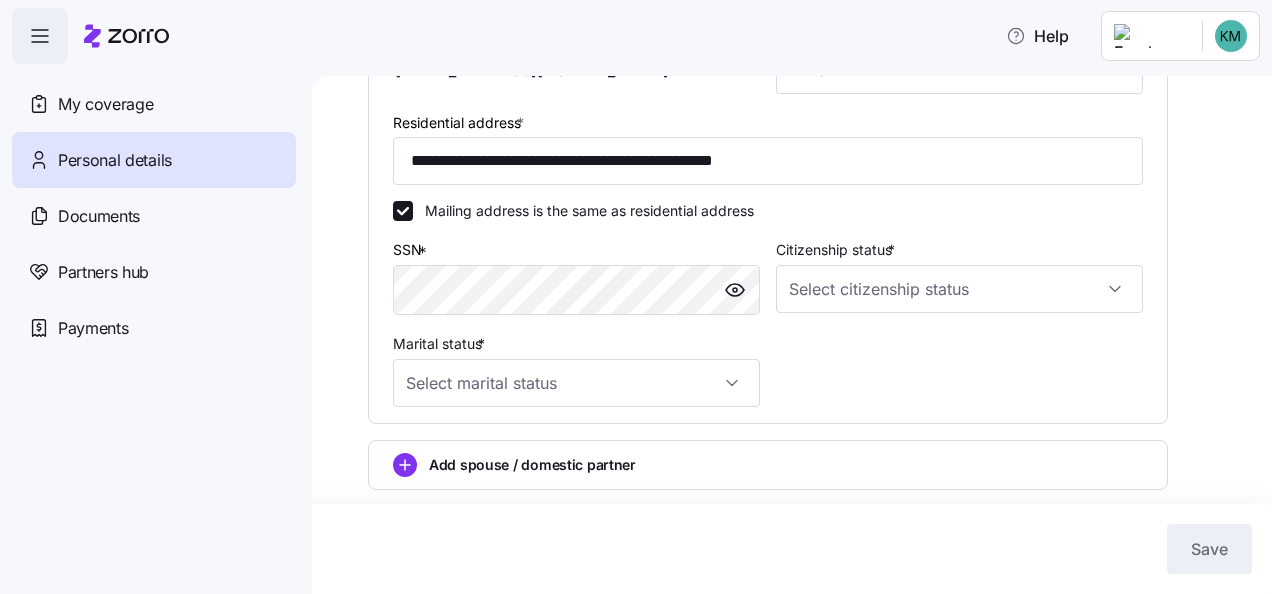 scroll, scrollTop: 600, scrollLeft: 0, axis: vertical 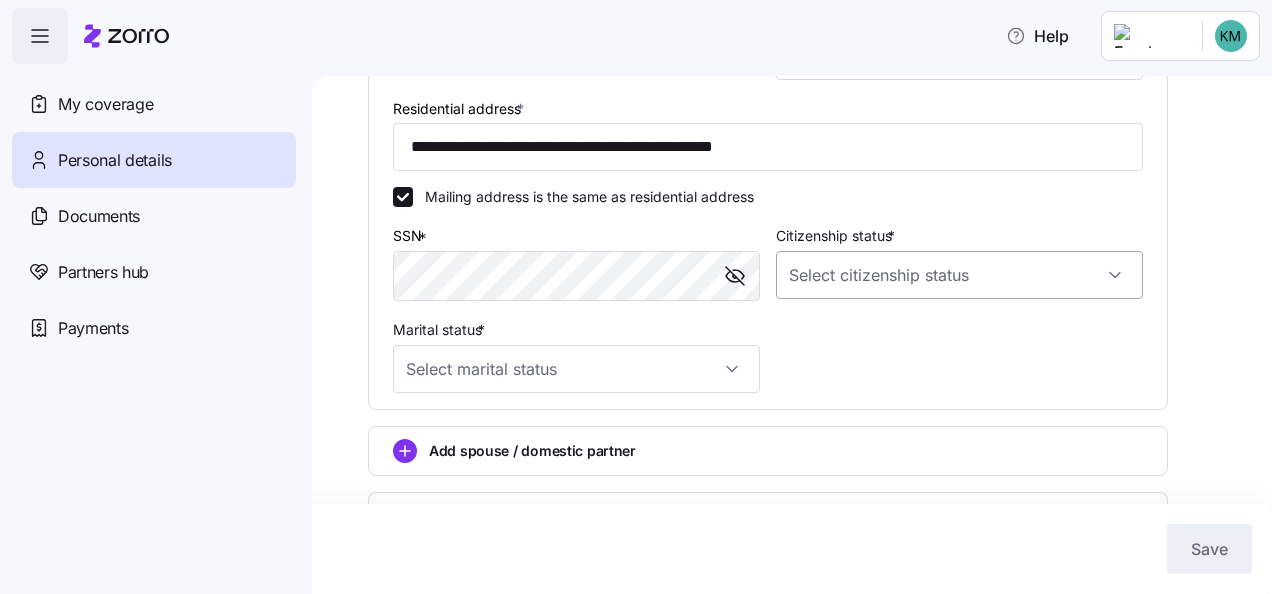 click on "Citizenship status  *" at bounding box center (959, 275) 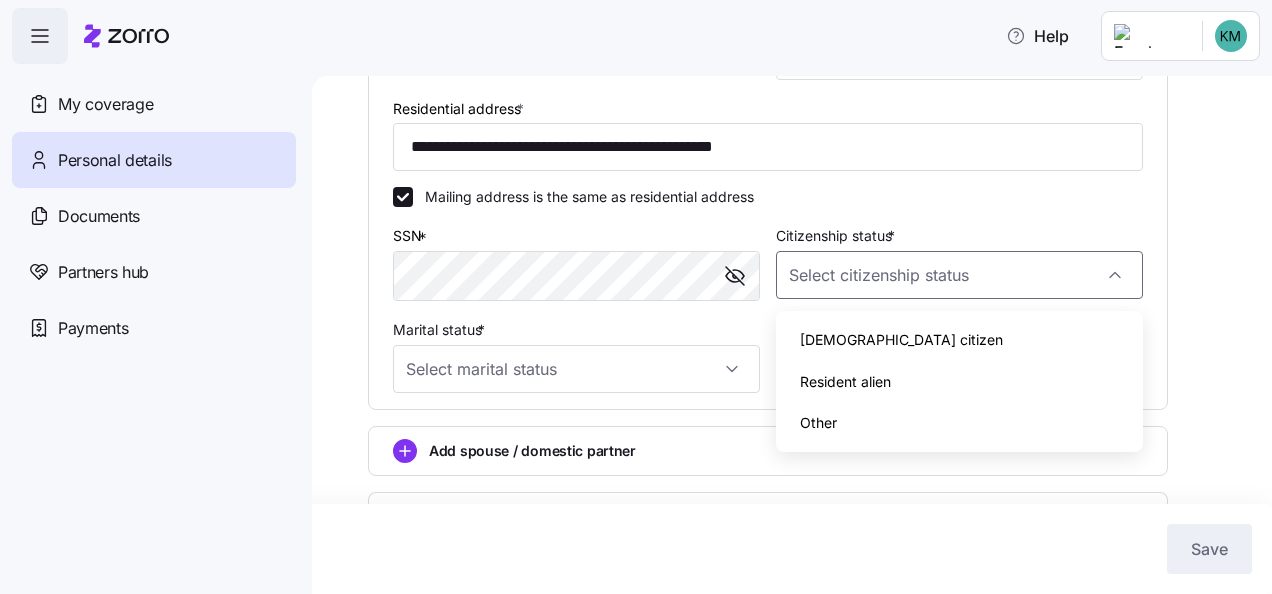 click on "[DEMOGRAPHIC_DATA] citizen" at bounding box center [959, 340] 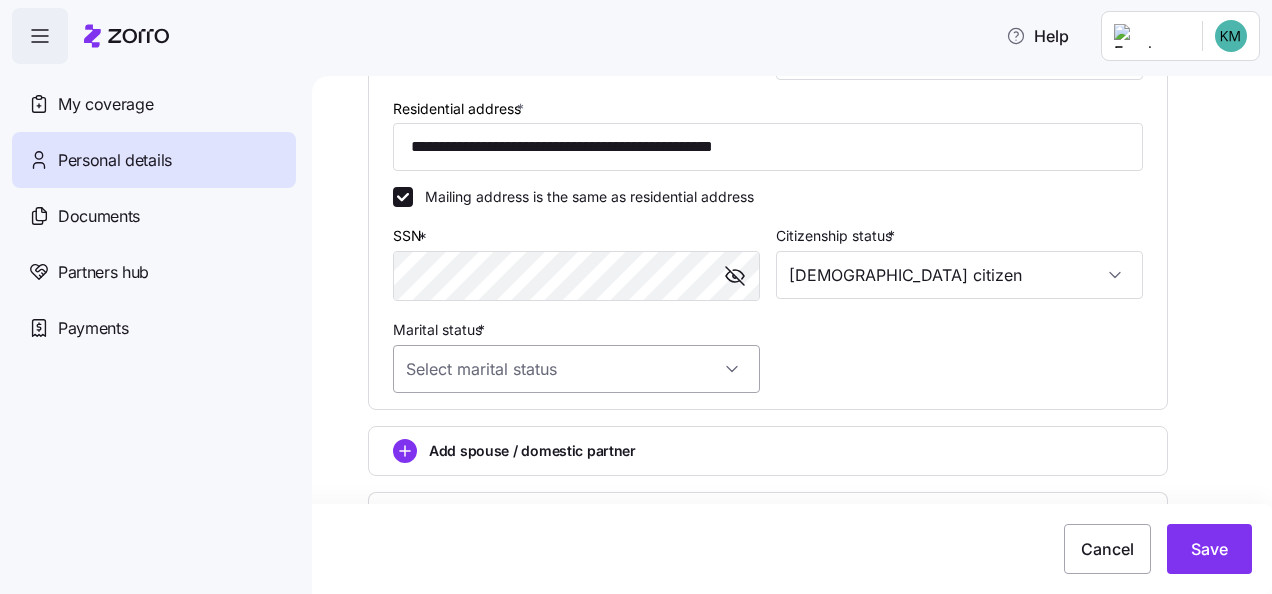 click on "Marital status  *" at bounding box center [576, 369] 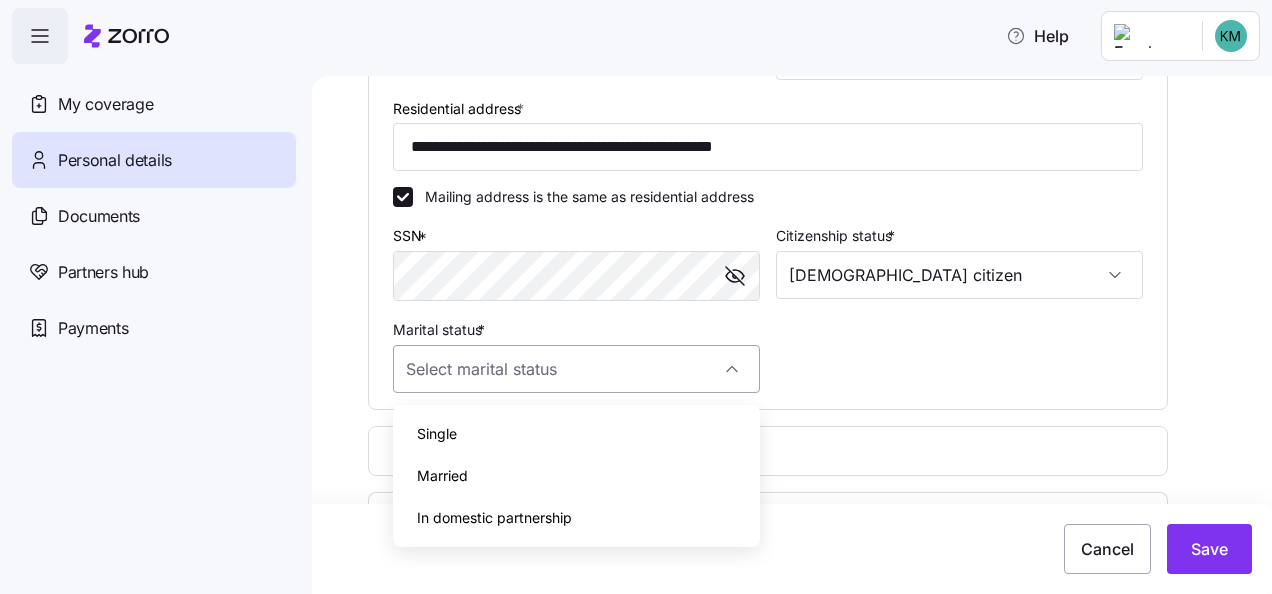 click on "Marital status  *" at bounding box center [576, 369] 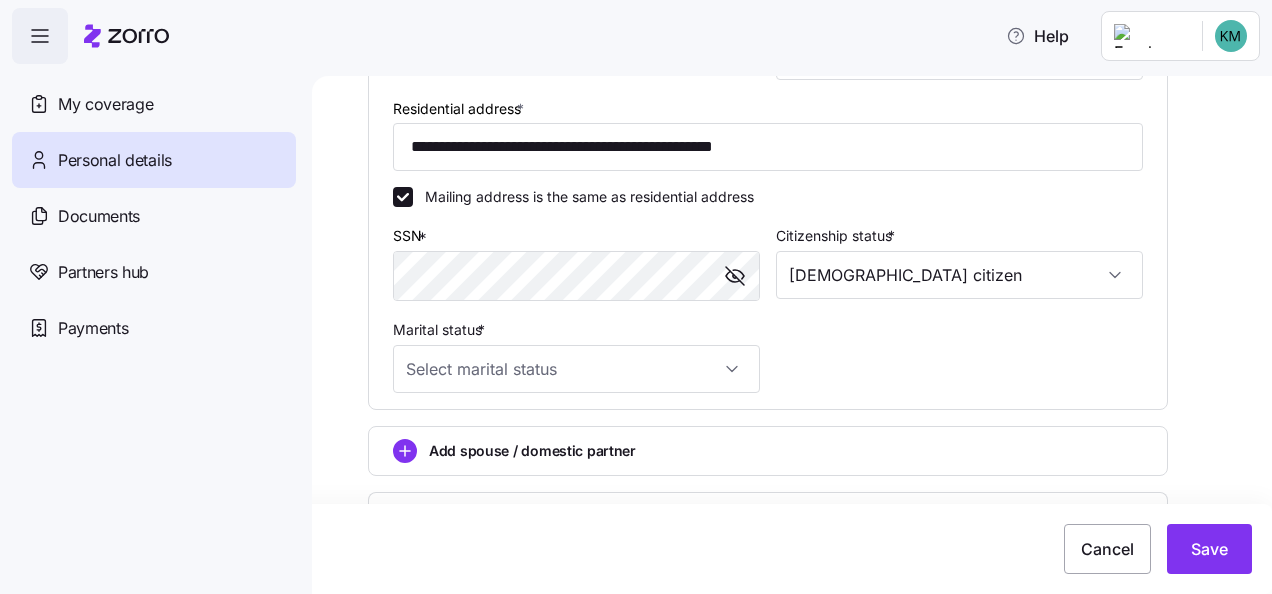 scroll, scrollTop: 653, scrollLeft: 0, axis: vertical 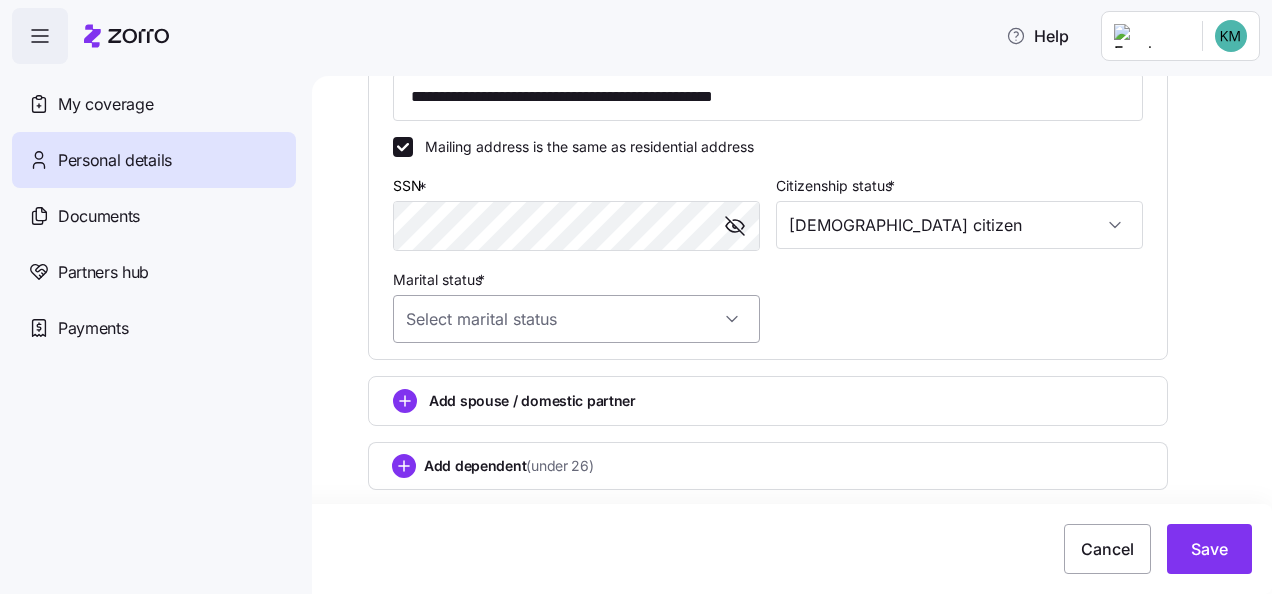 click on "Marital status  *" at bounding box center (576, 319) 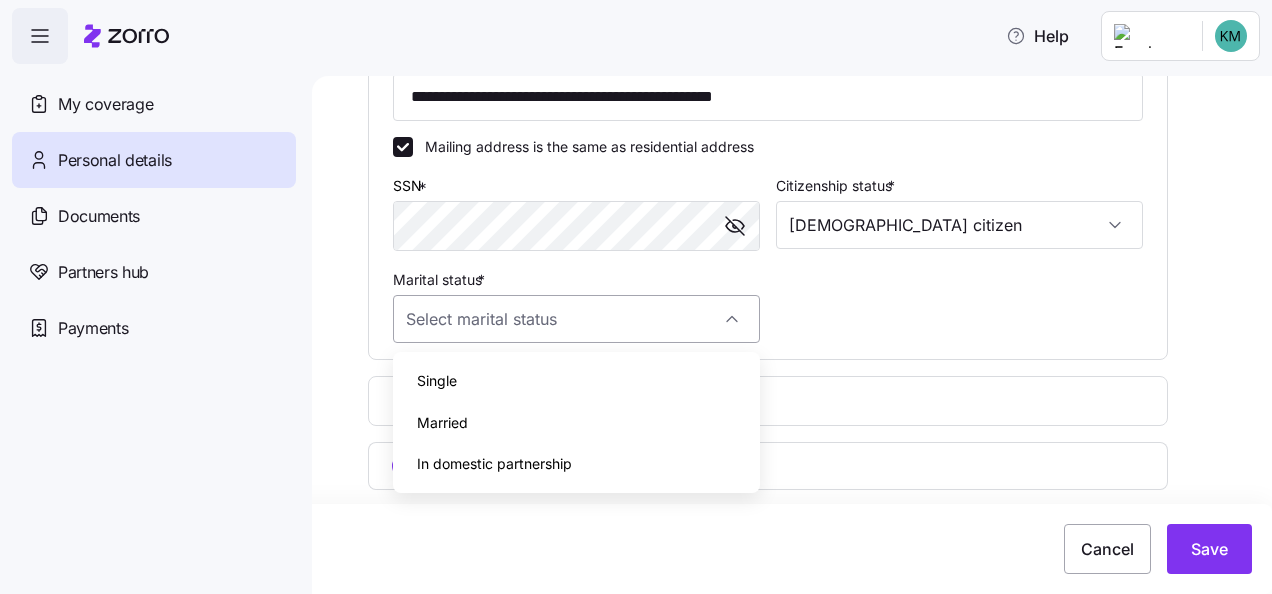 click on "Marital status  *" at bounding box center [576, 319] 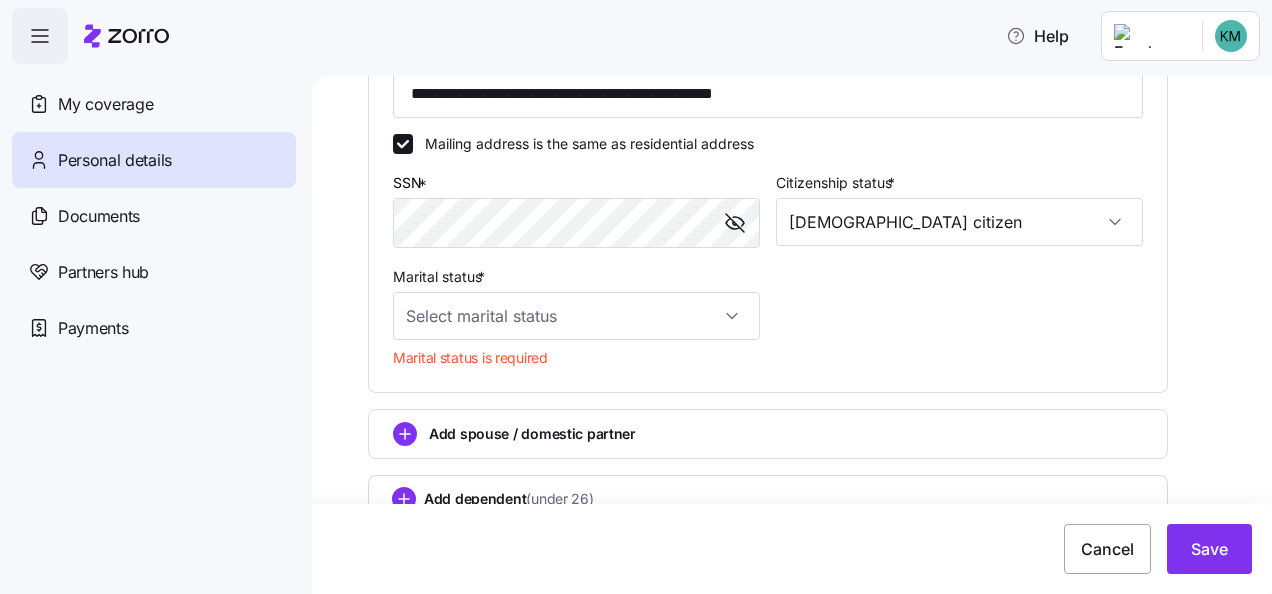 click on "**********" at bounding box center [768, -20] 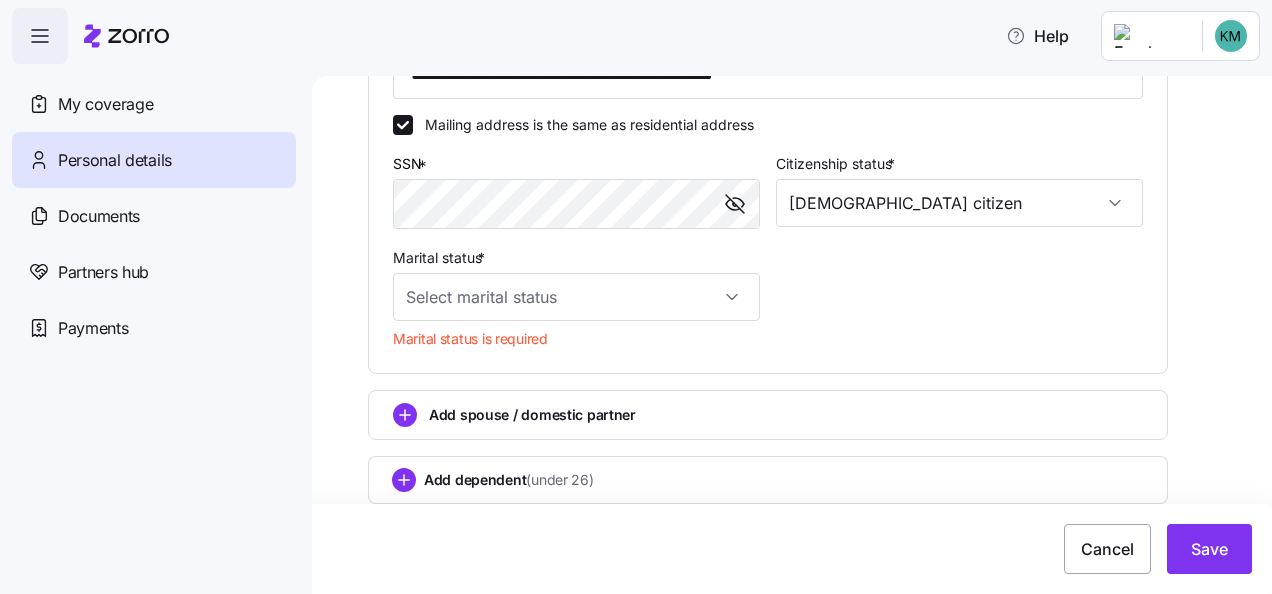 scroll, scrollTop: 690, scrollLeft: 0, axis: vertical 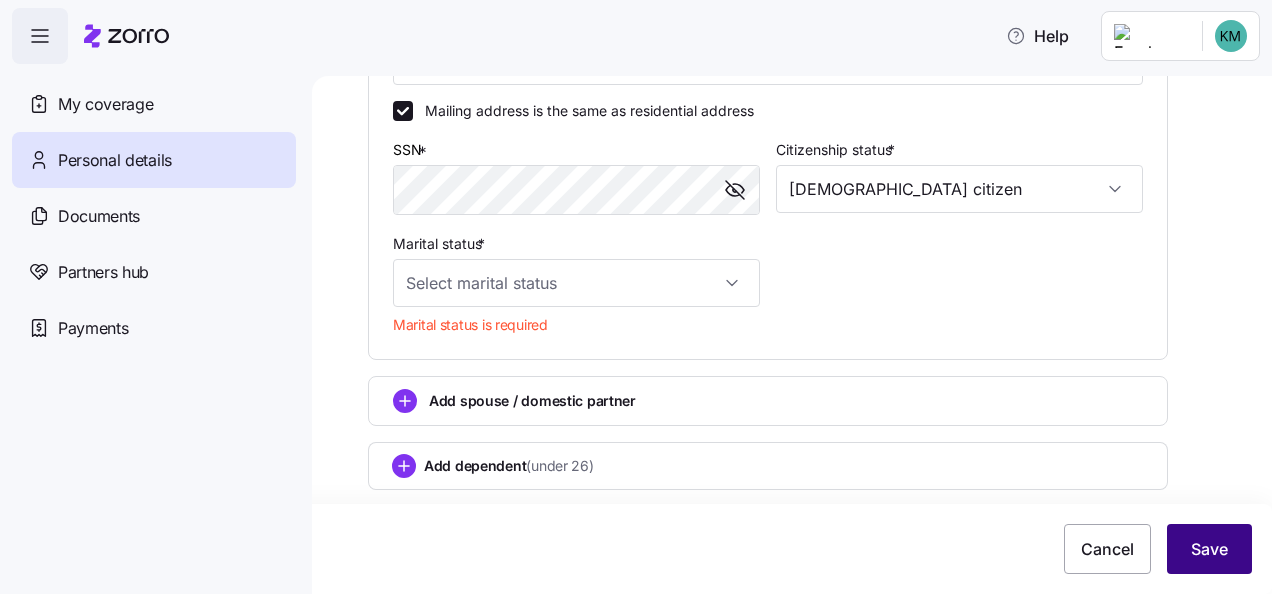 click on "Save" at bounding box center (1209, 549) 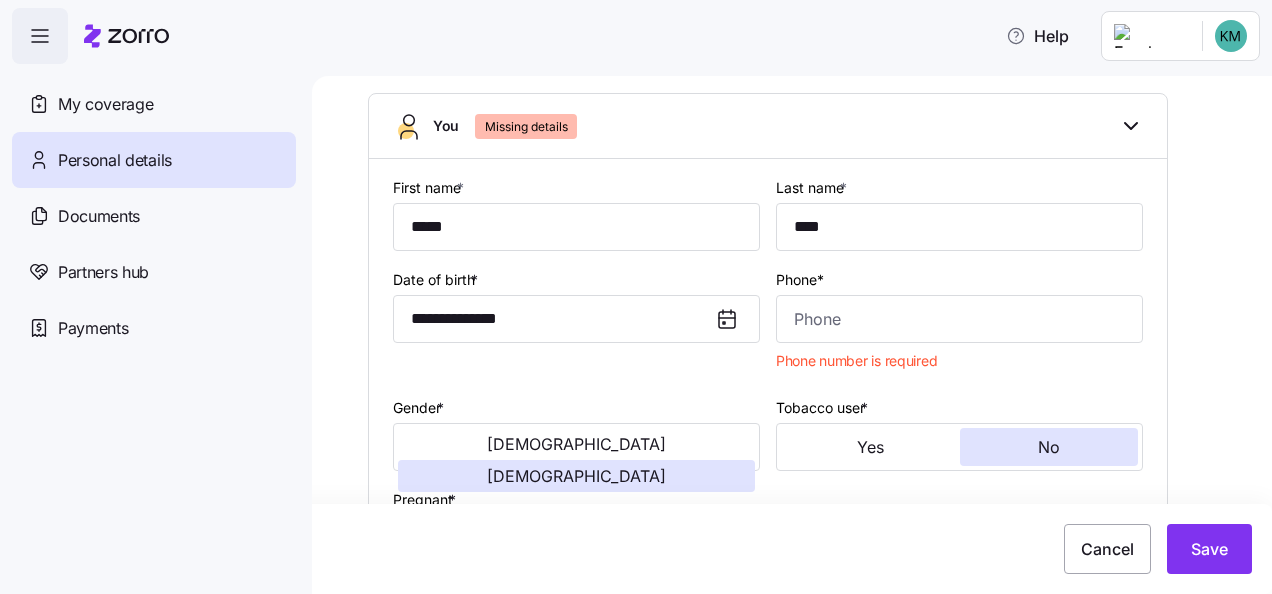 scroll, scrollTop: 0, scrollLeft: 0, axis: both 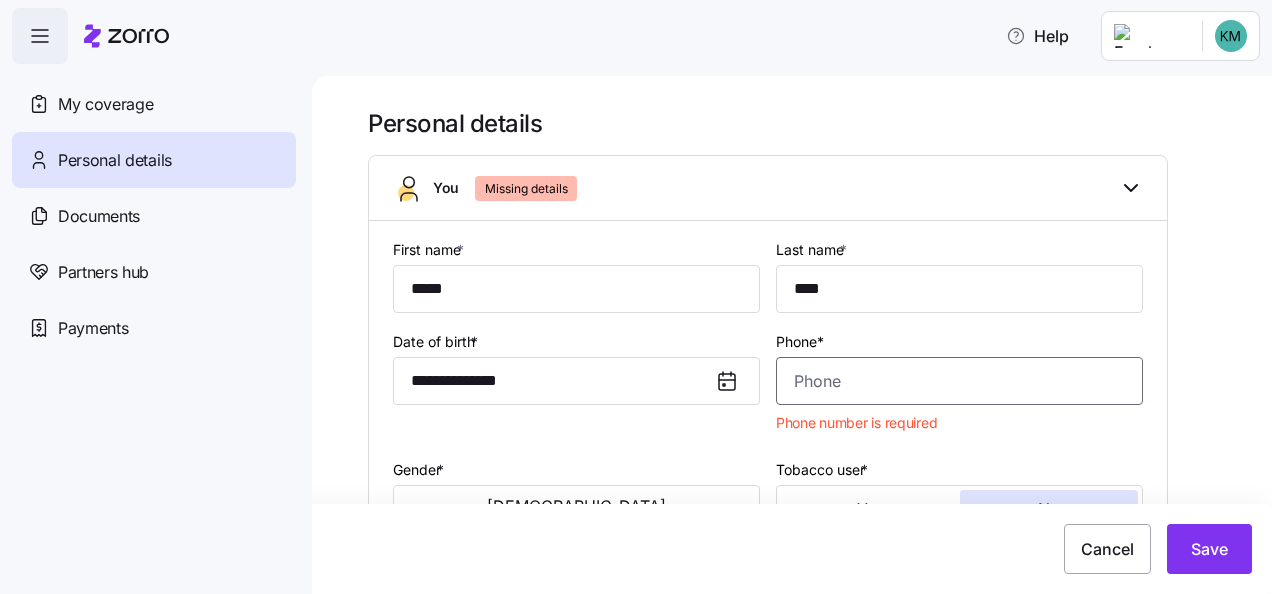 click on "Phone*" at bounding box center [959, 381] 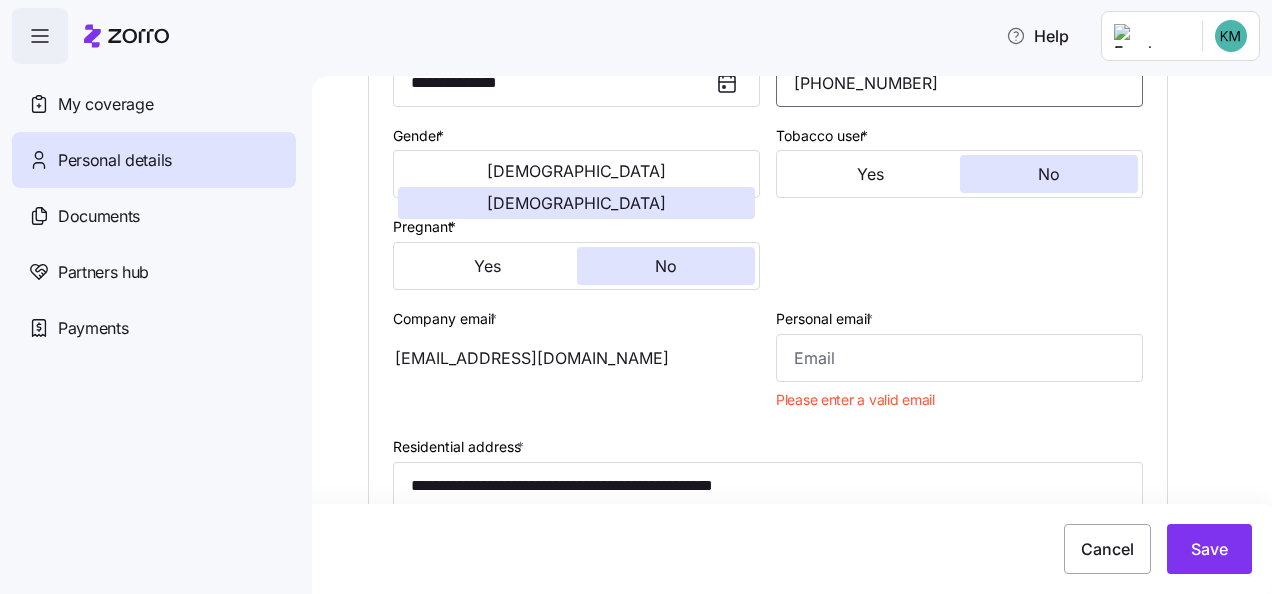 scroll, scrollTop: 300, scrollLeft: 0, axis: vertical 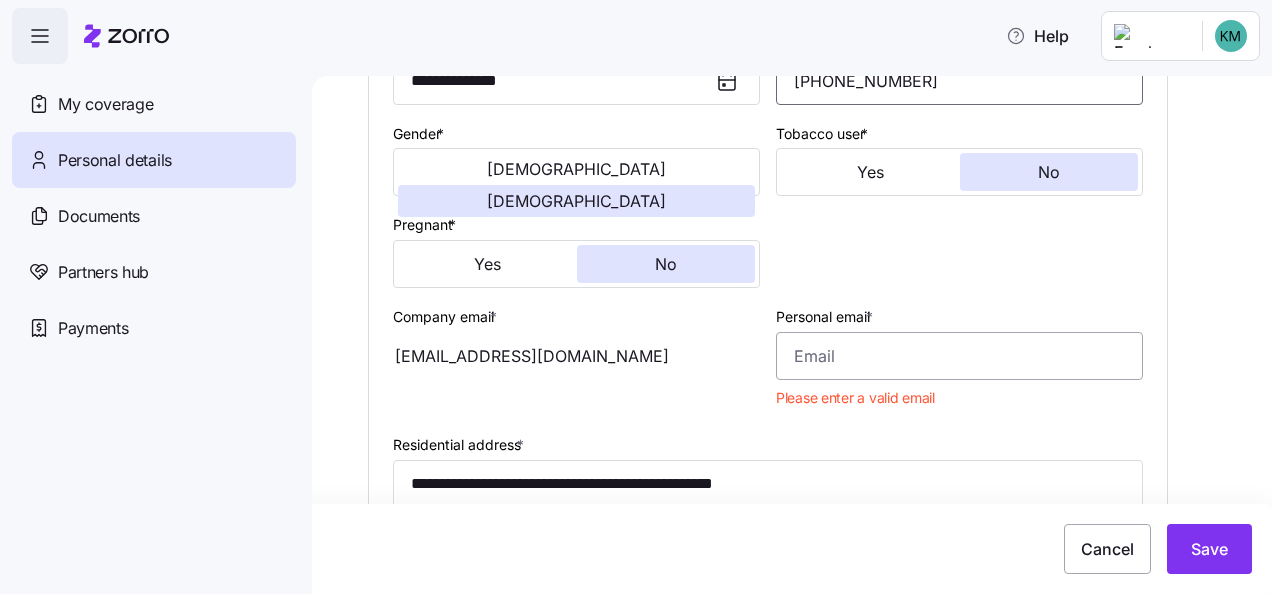 type on "[PHONE_NUMBER]" 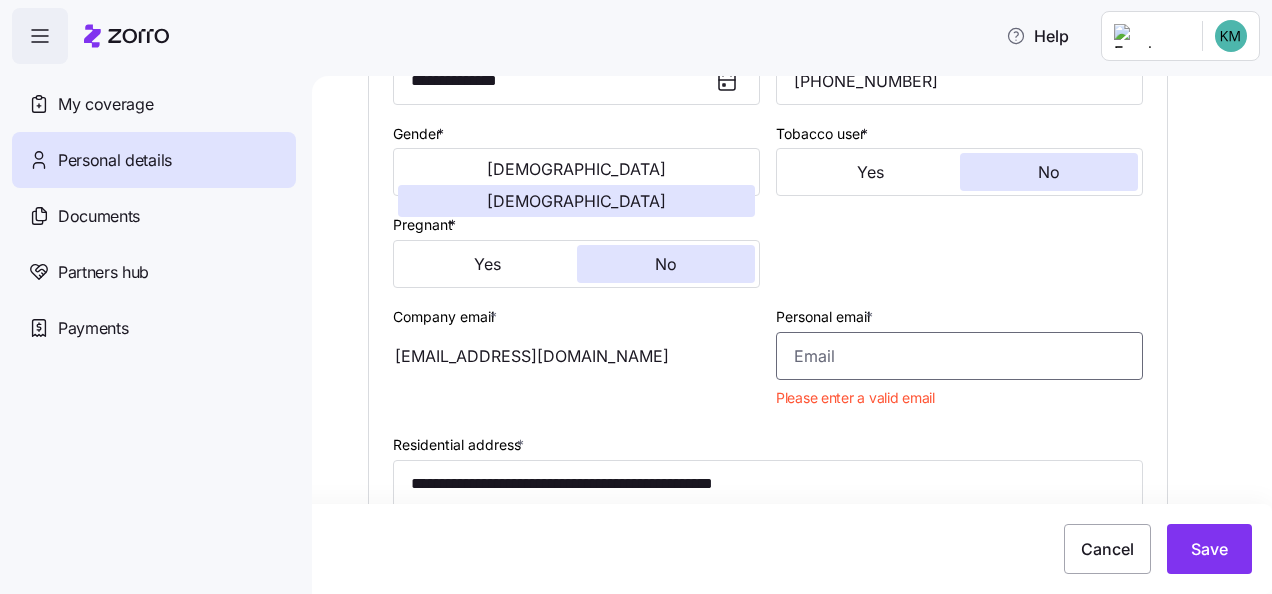 click on "Personal email  *" at bounding box center [959, 356] 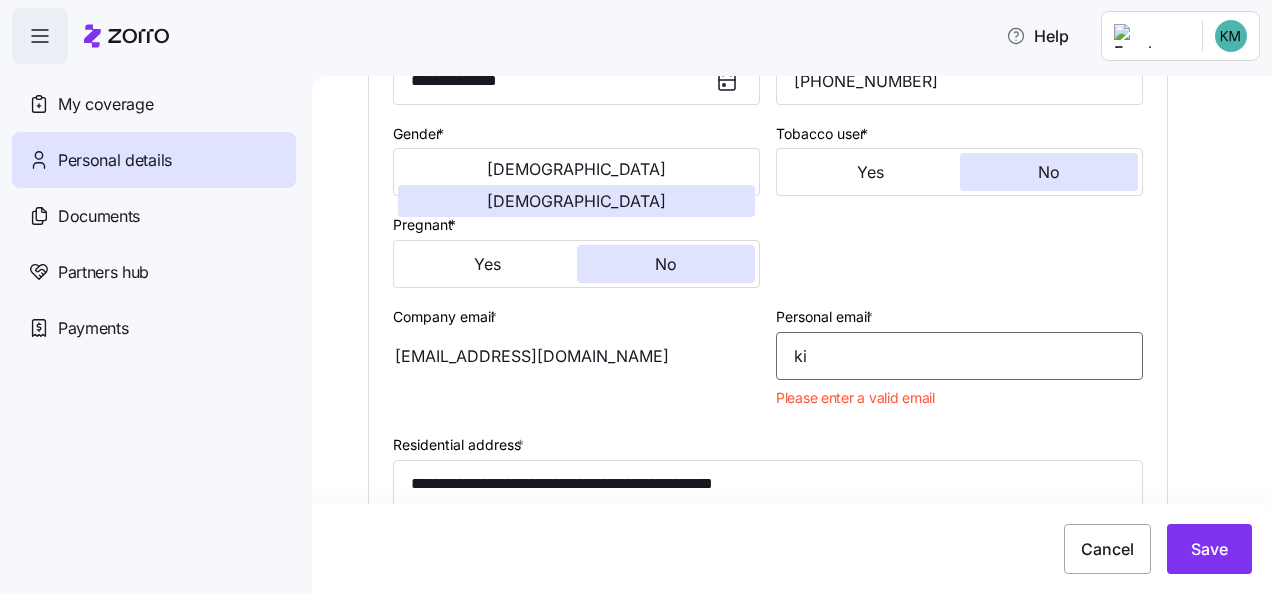 type on "k" 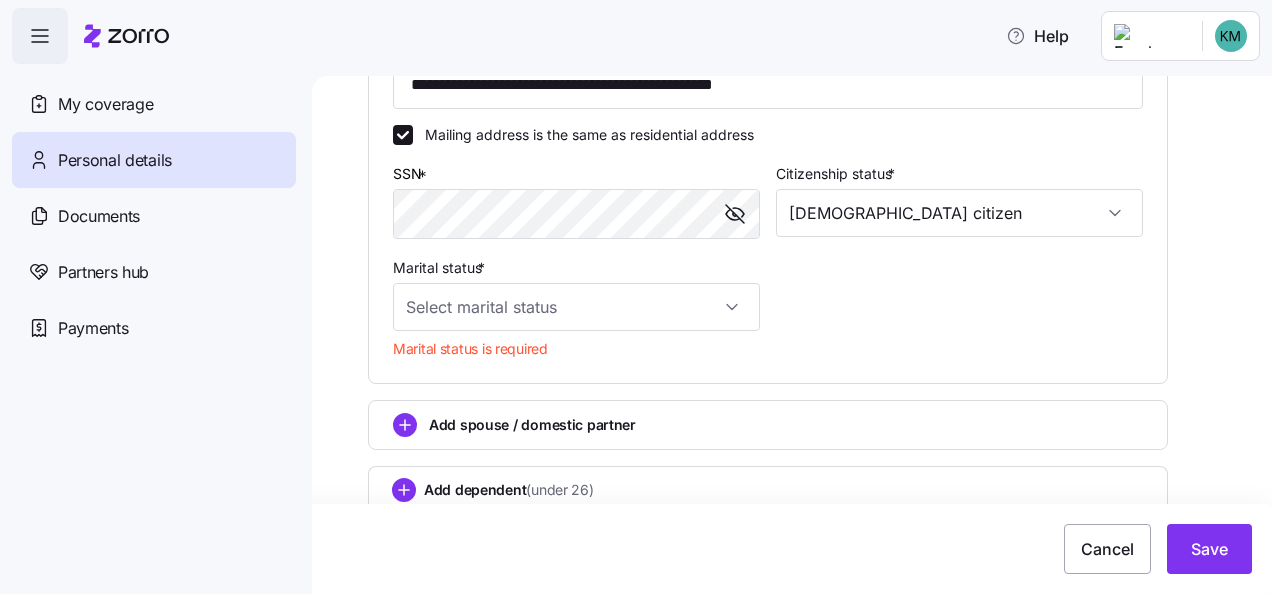 scroll, scrollTop: 690, scrollLeft: 0, axis: vertical 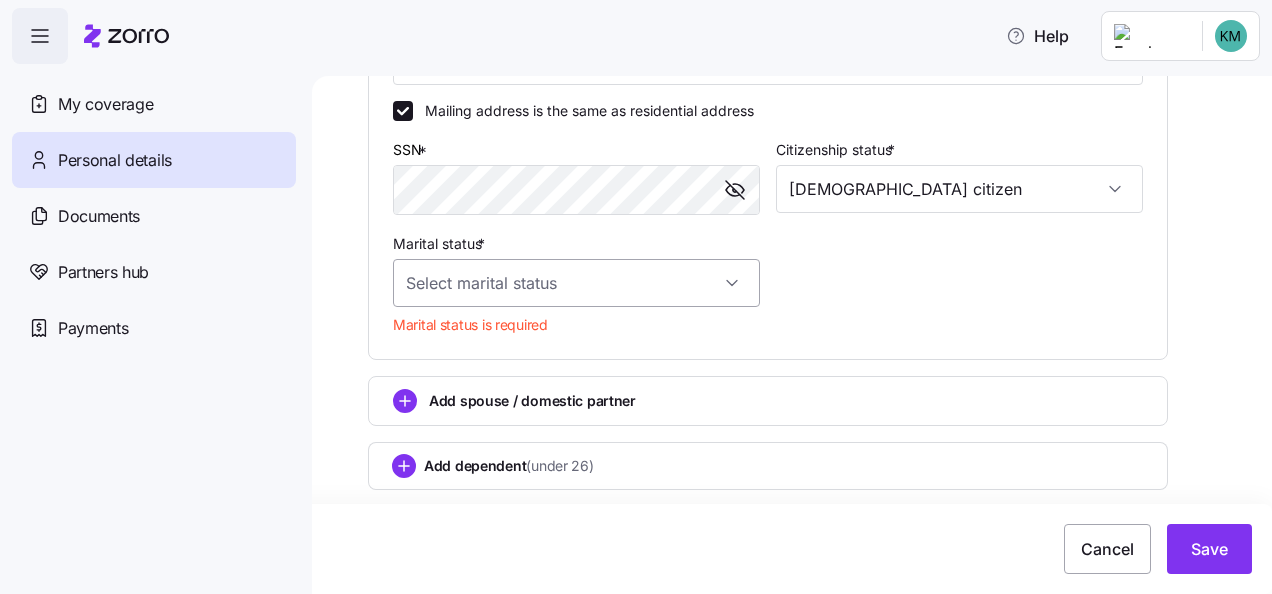 type on "[EMAIL_ADDRESS][DOMAIN_NAME]" 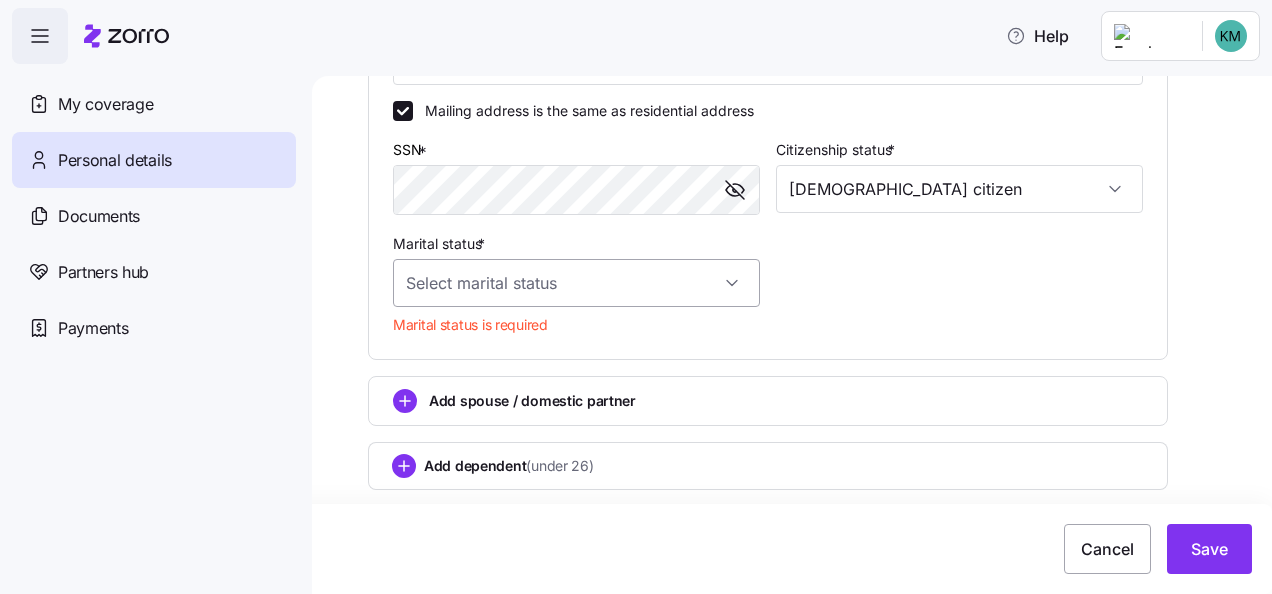 click on "Marital status  *" at bounding box center [576, 283] 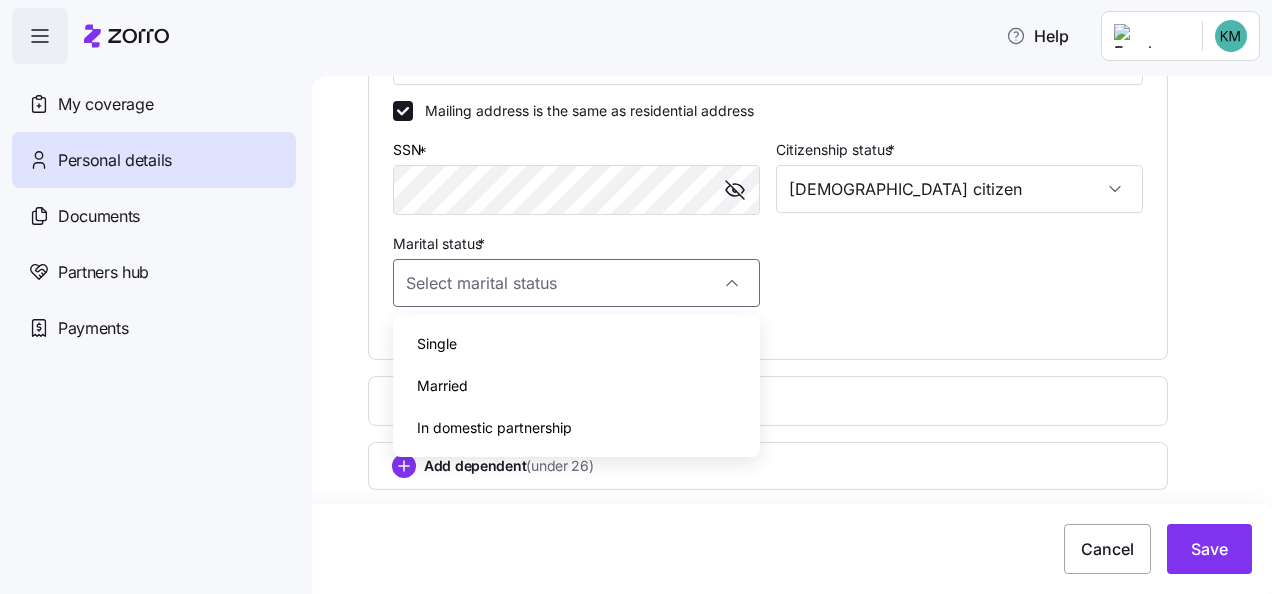 click on "Married" at bounding box center (576, 386) 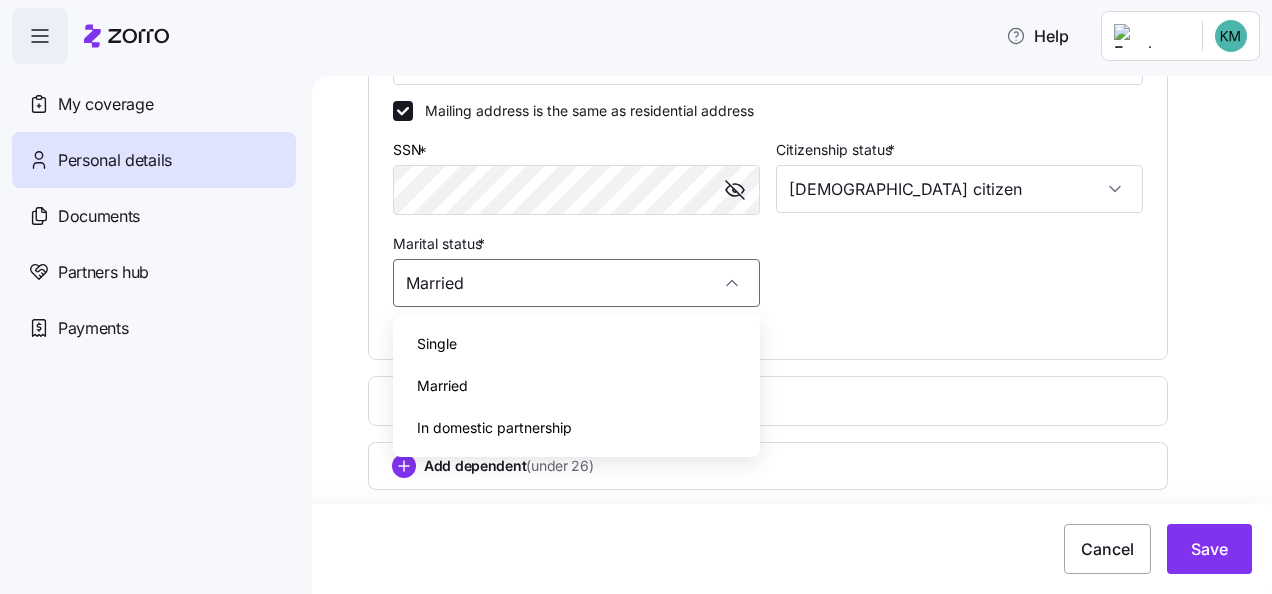 scroll, scrollTop: 653, scrollLeft: 0, axis: vertical 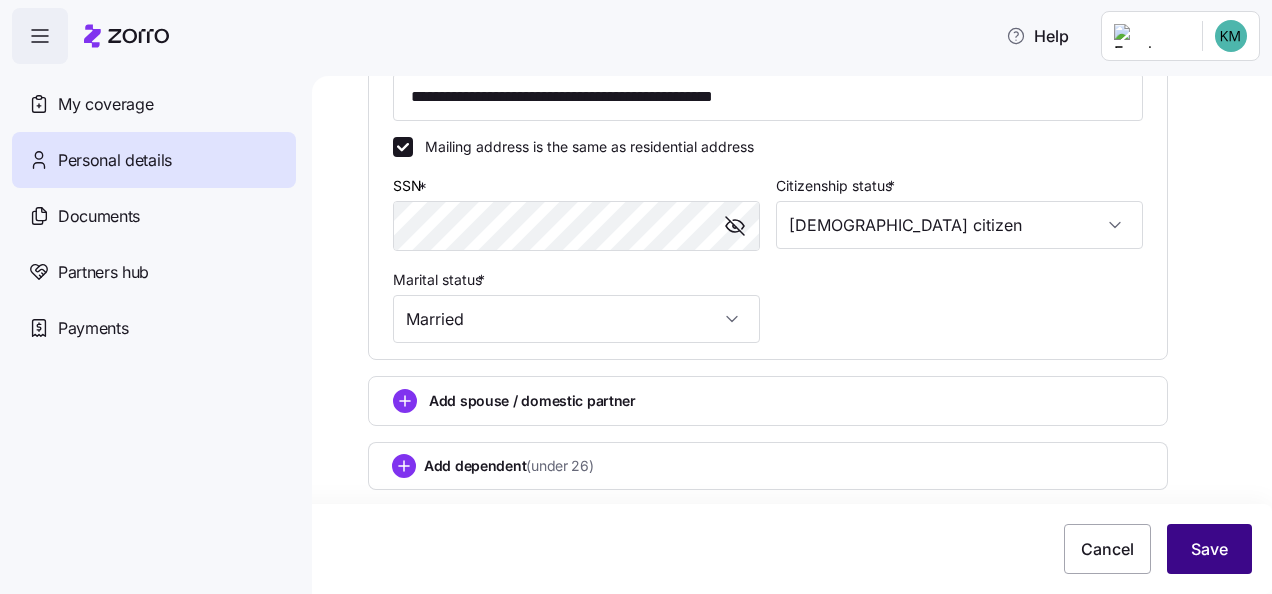 click on "Save" at bounding box center (1209, 549) 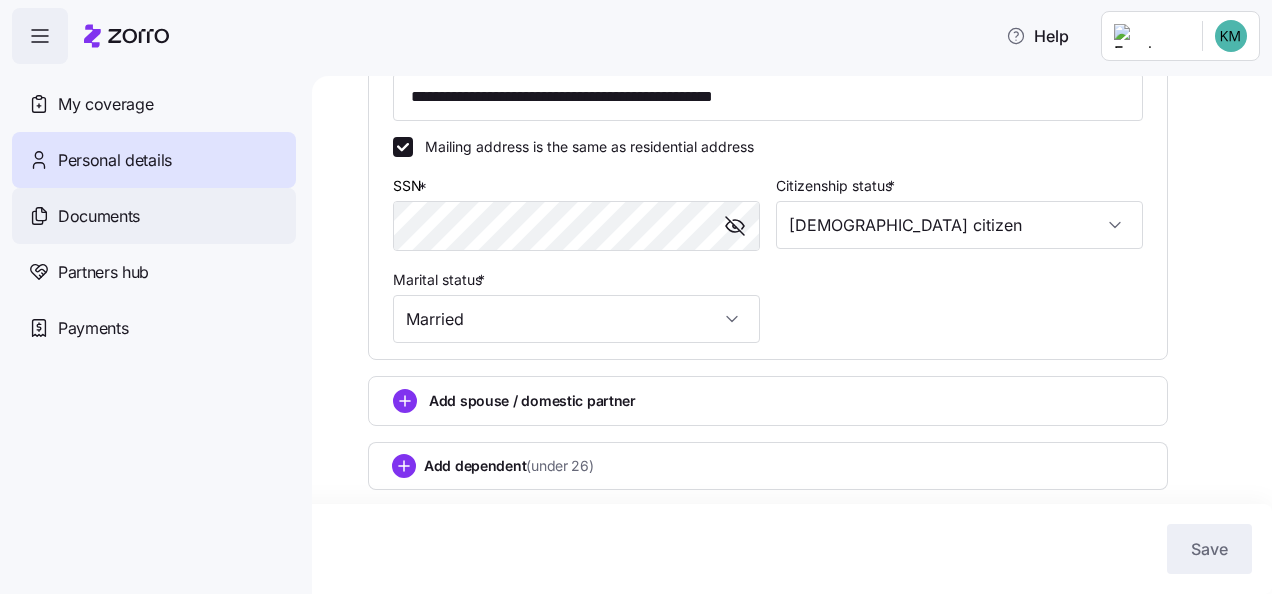 click on "Documents" at bounding box center [154, 216] 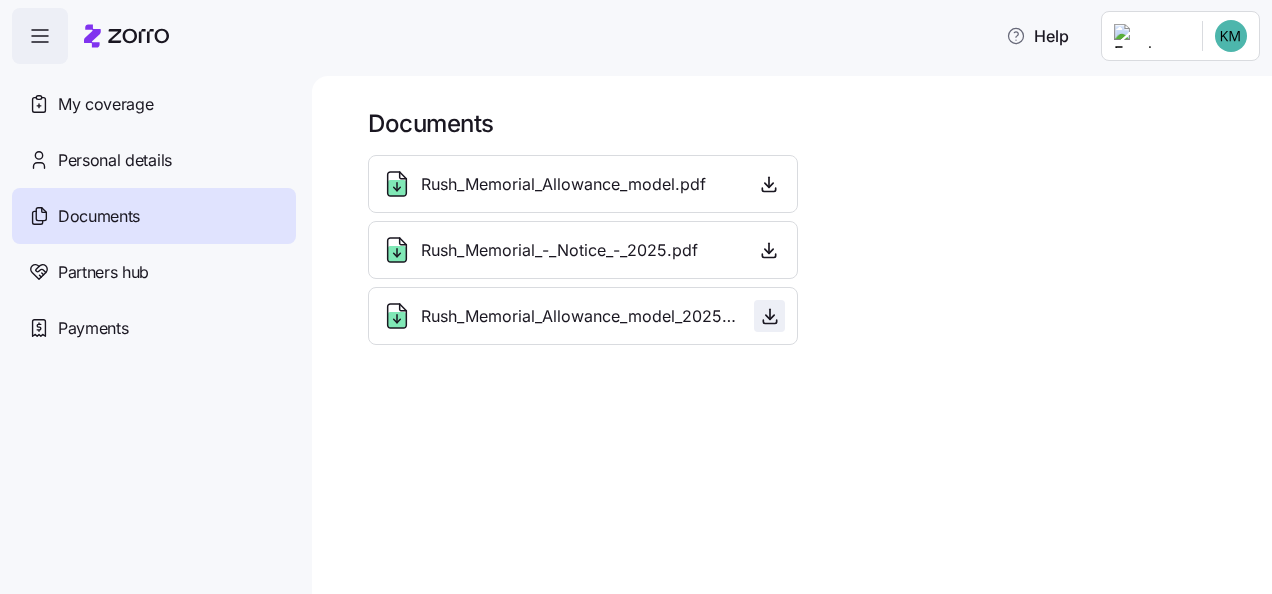 click 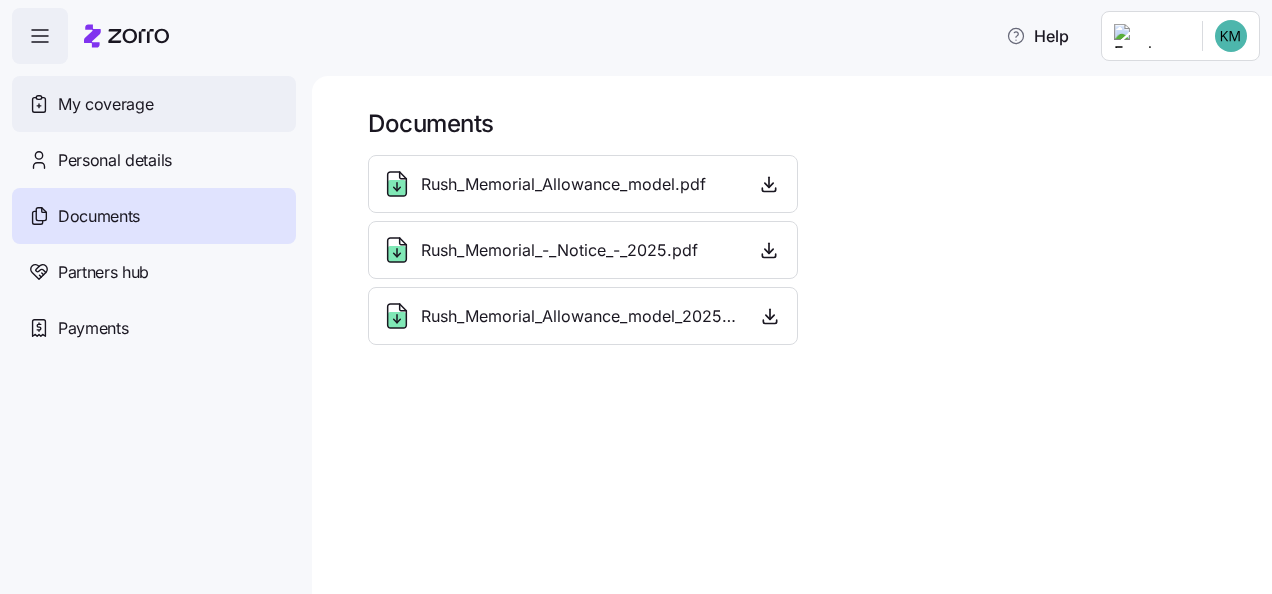click on "My coverage" at bounding box center [105, 104] 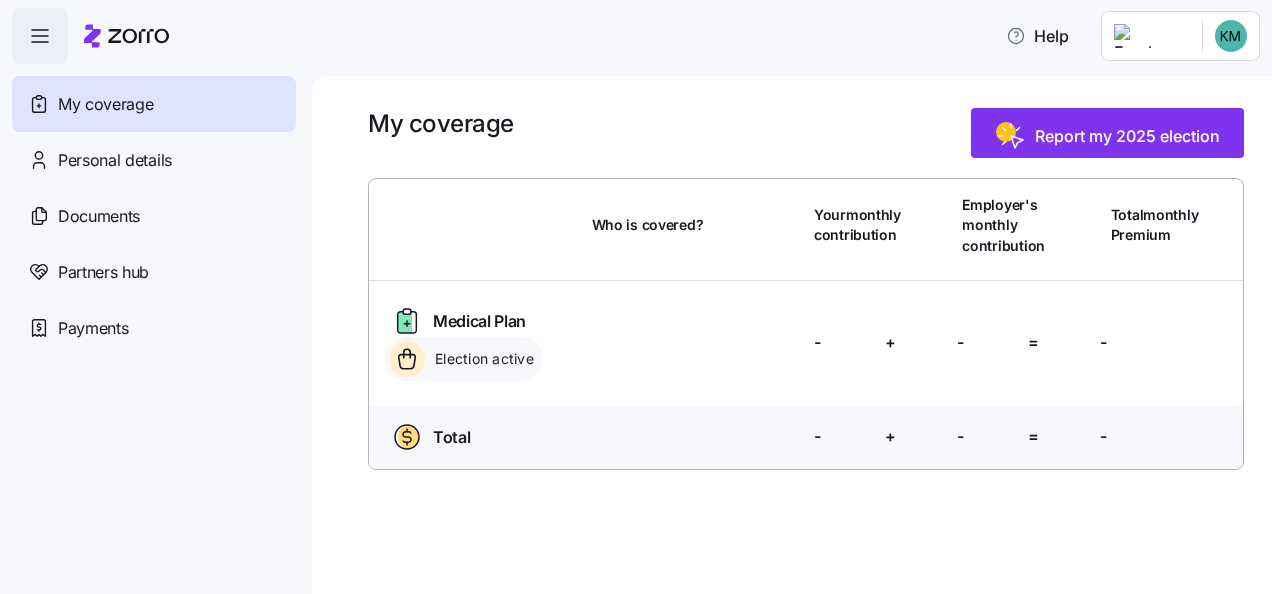 click at bounding box center [40, 36] 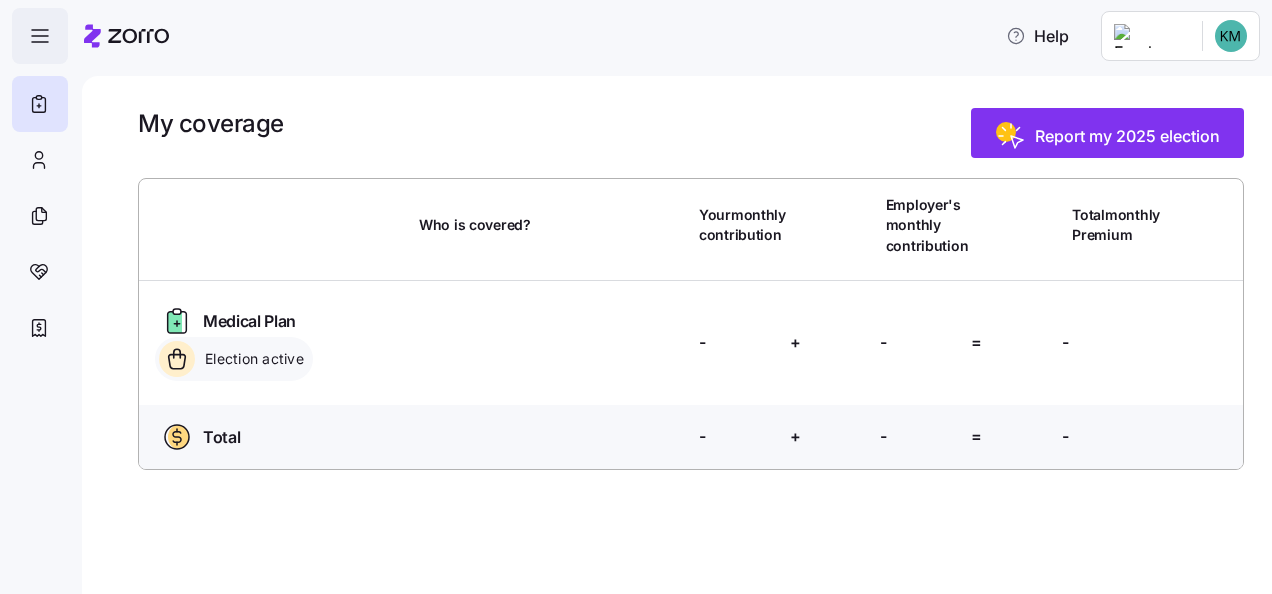 click at bounding box center [40, 36] 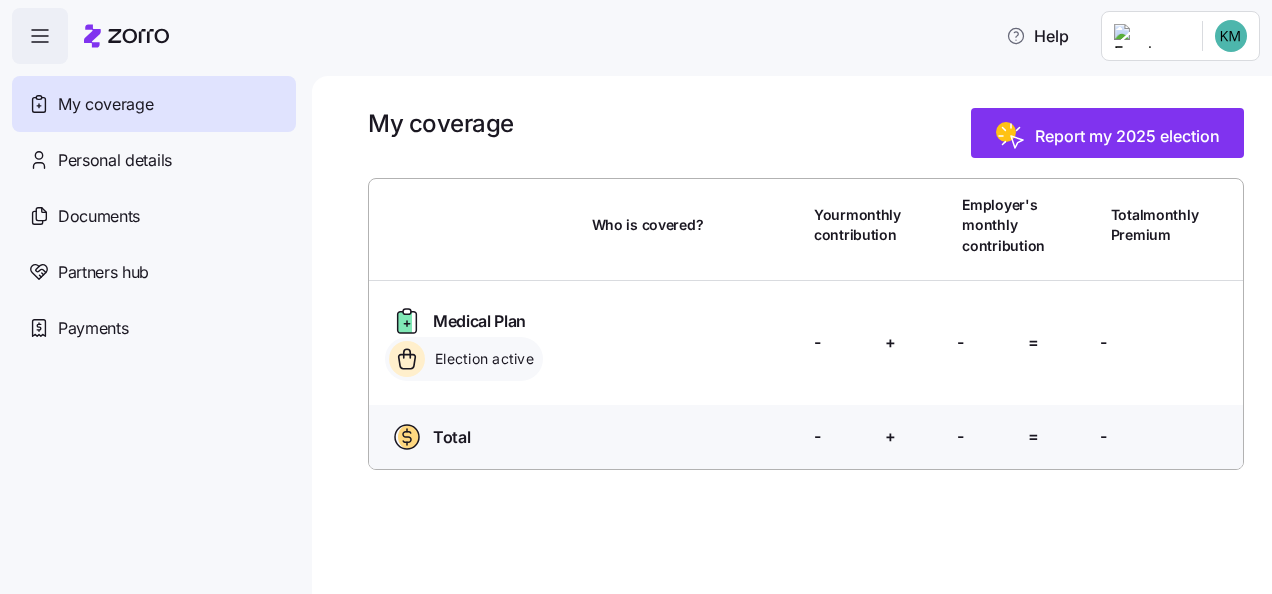 click at bounding box center [40, 36] 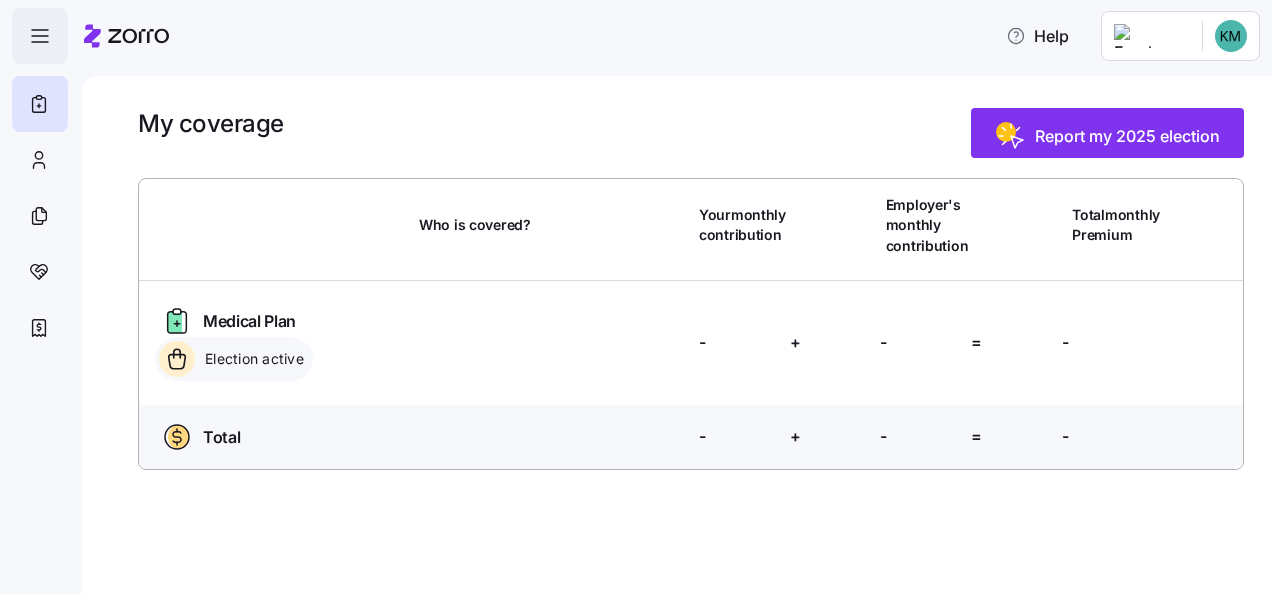 click at bounding box center (40, 36) 